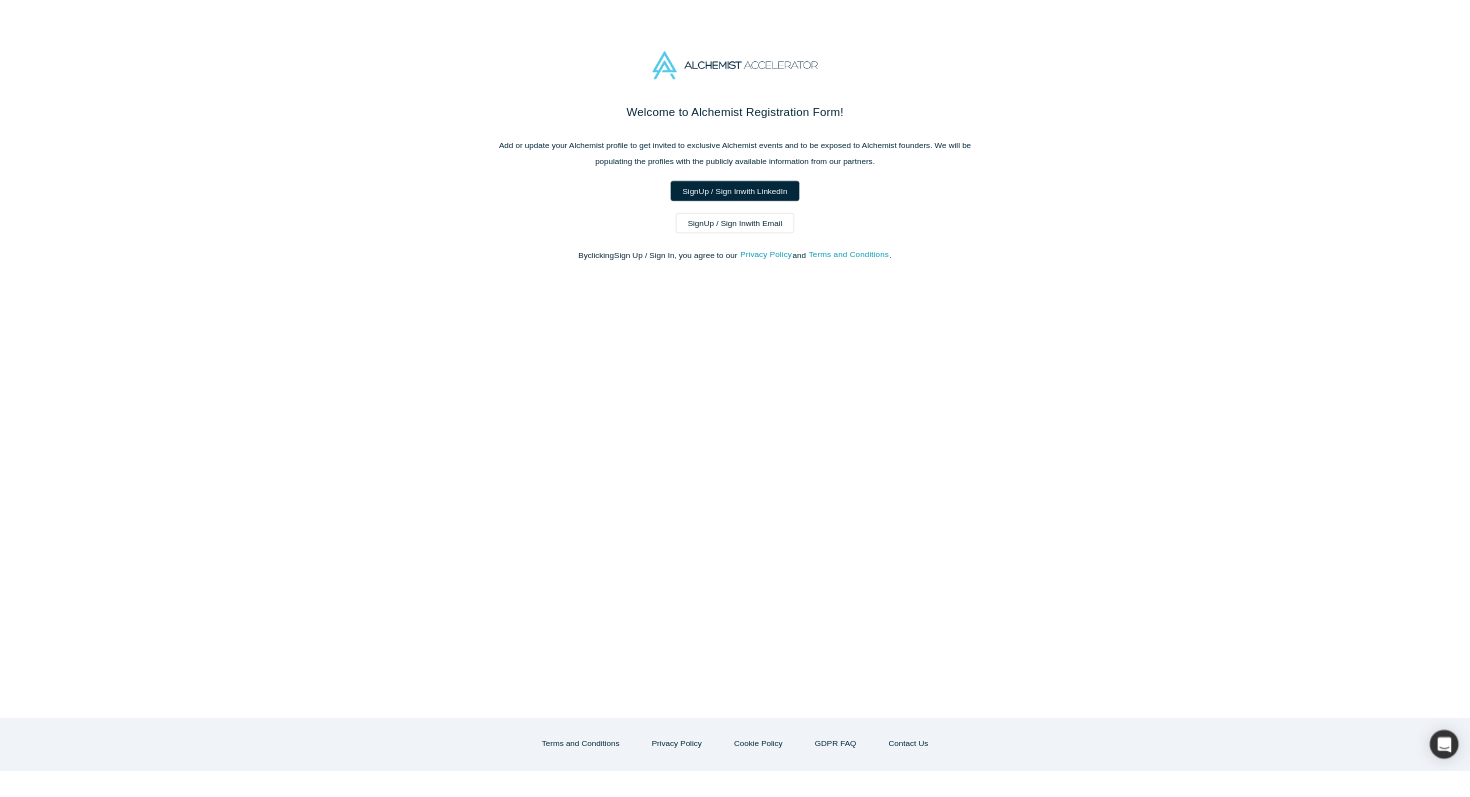 scroll, scrollTop: 0, scrollLeft: 0, axis: both 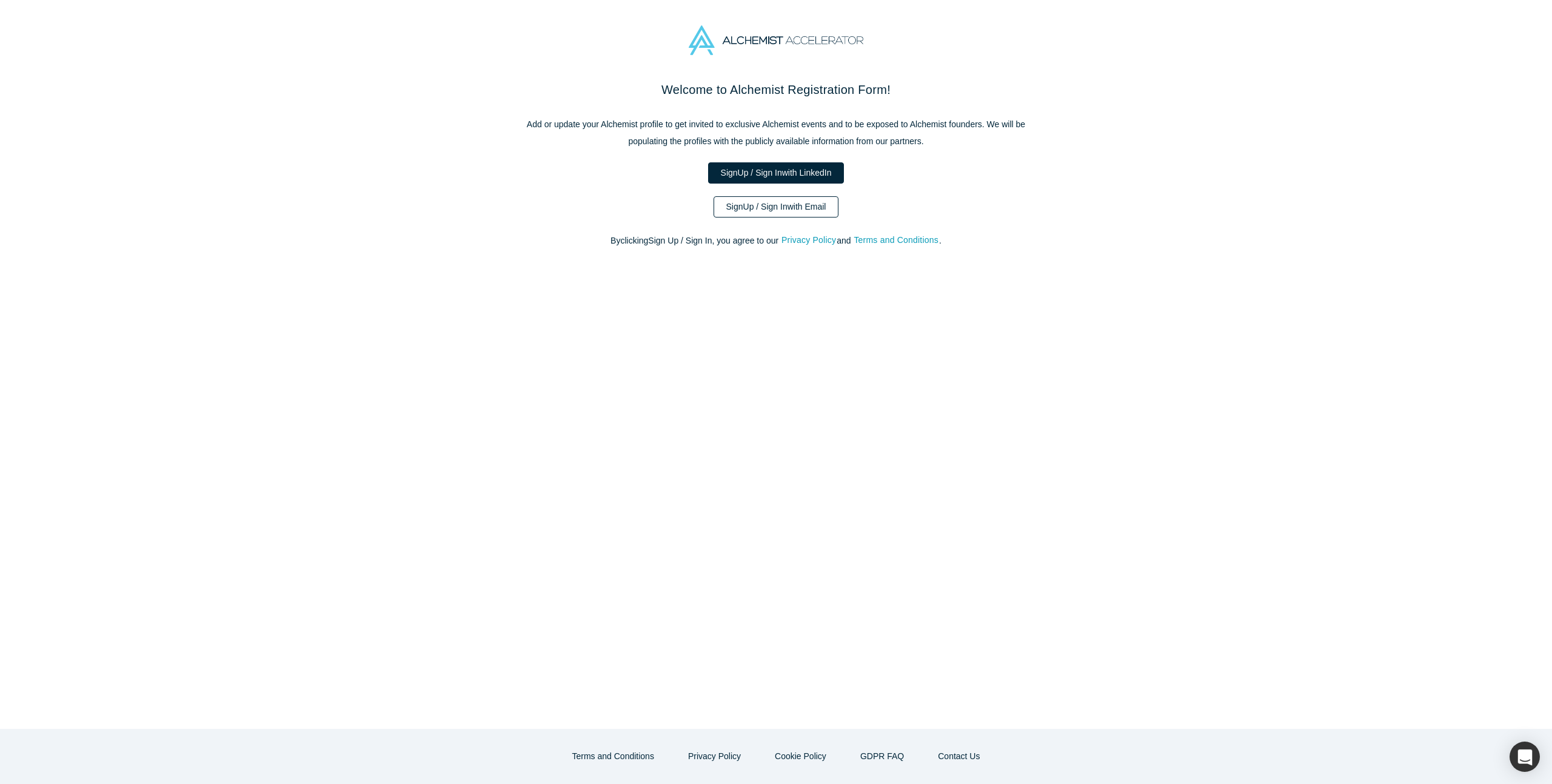 click on "Sign  Up / Sign In  with Email" at bounding box center (776, 207) 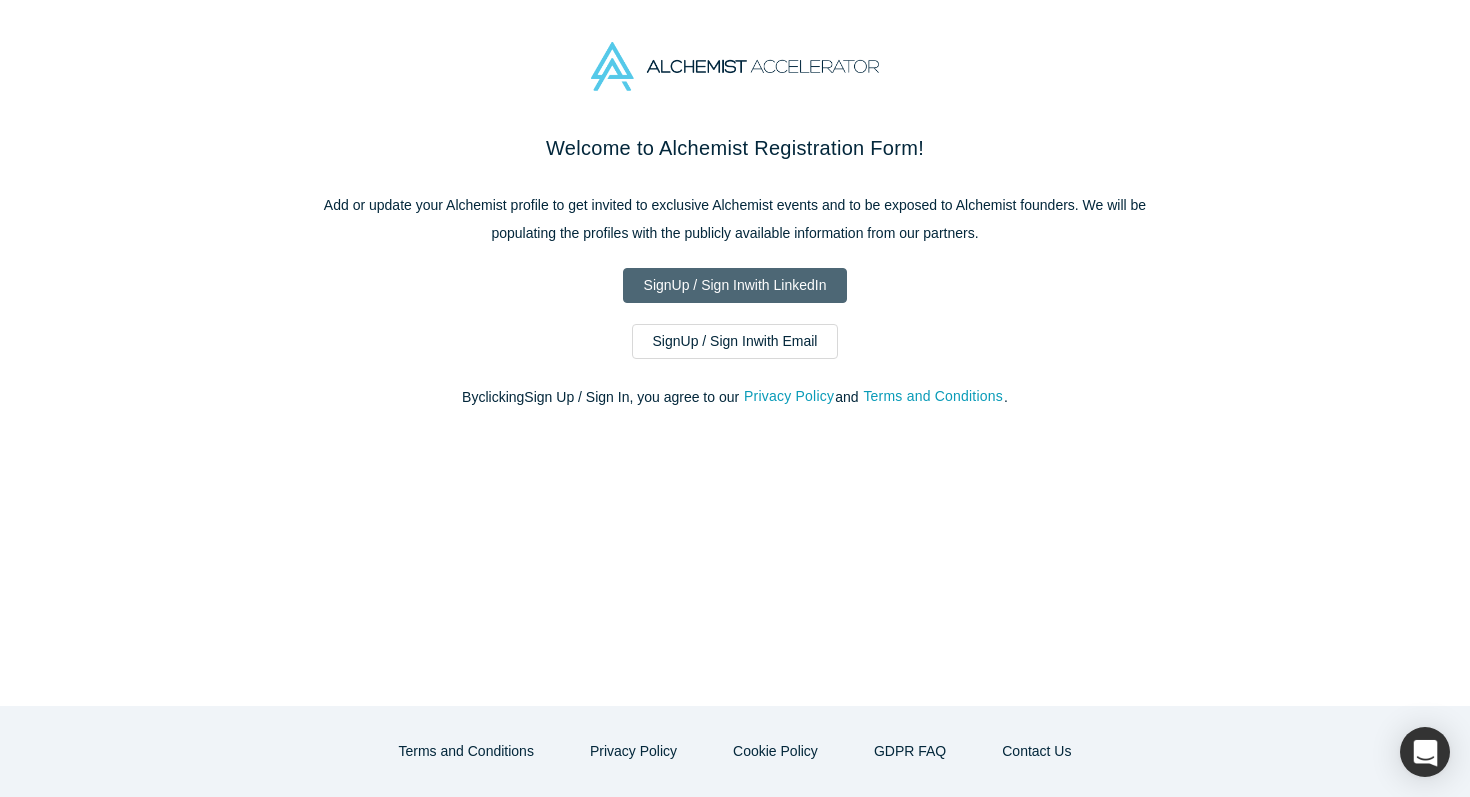 scroll, scrollTop: 0, scrollLeft: 0, axis: both 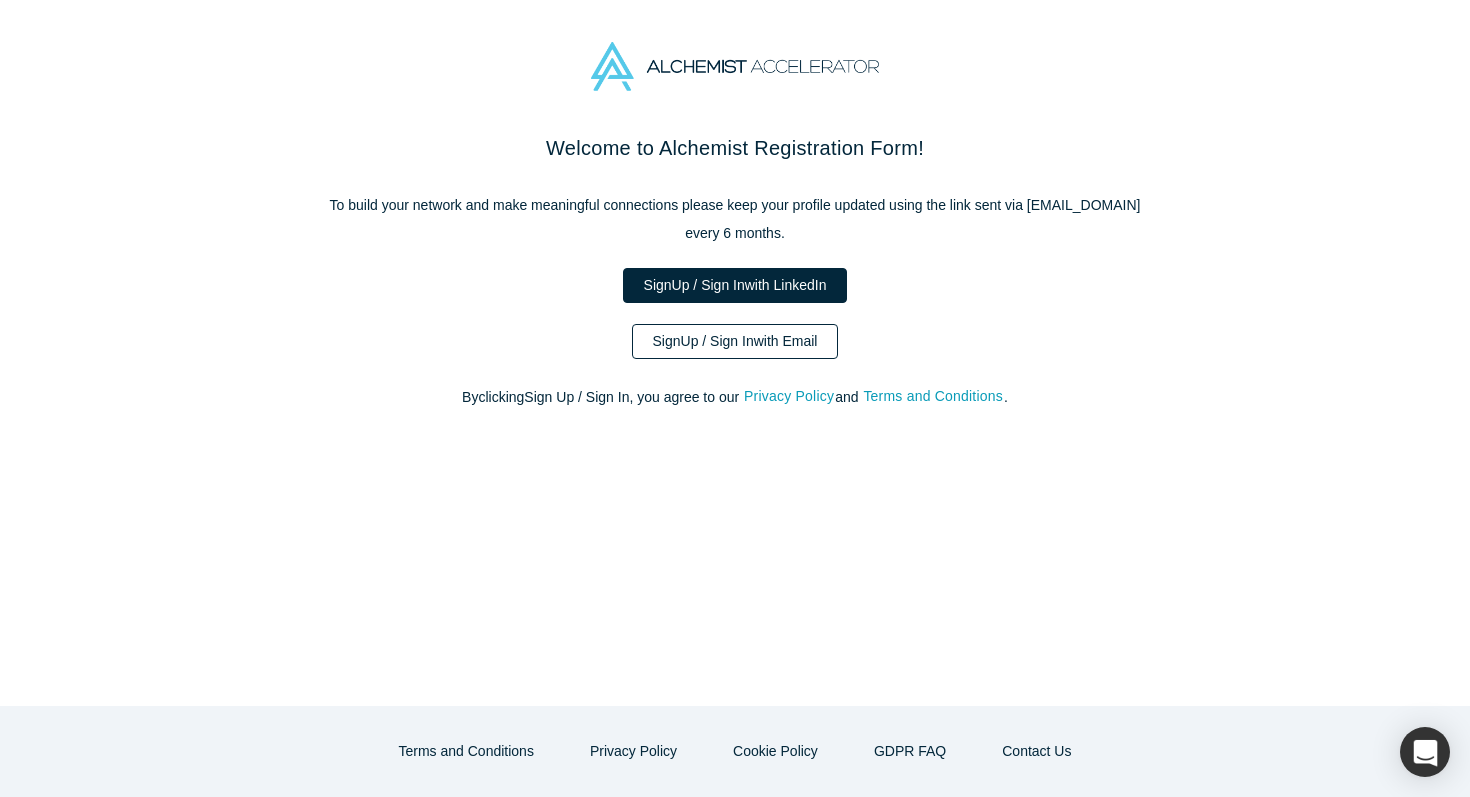 click on "Sign  Up / Sign In  with Email" at bounding box center (735, 341) 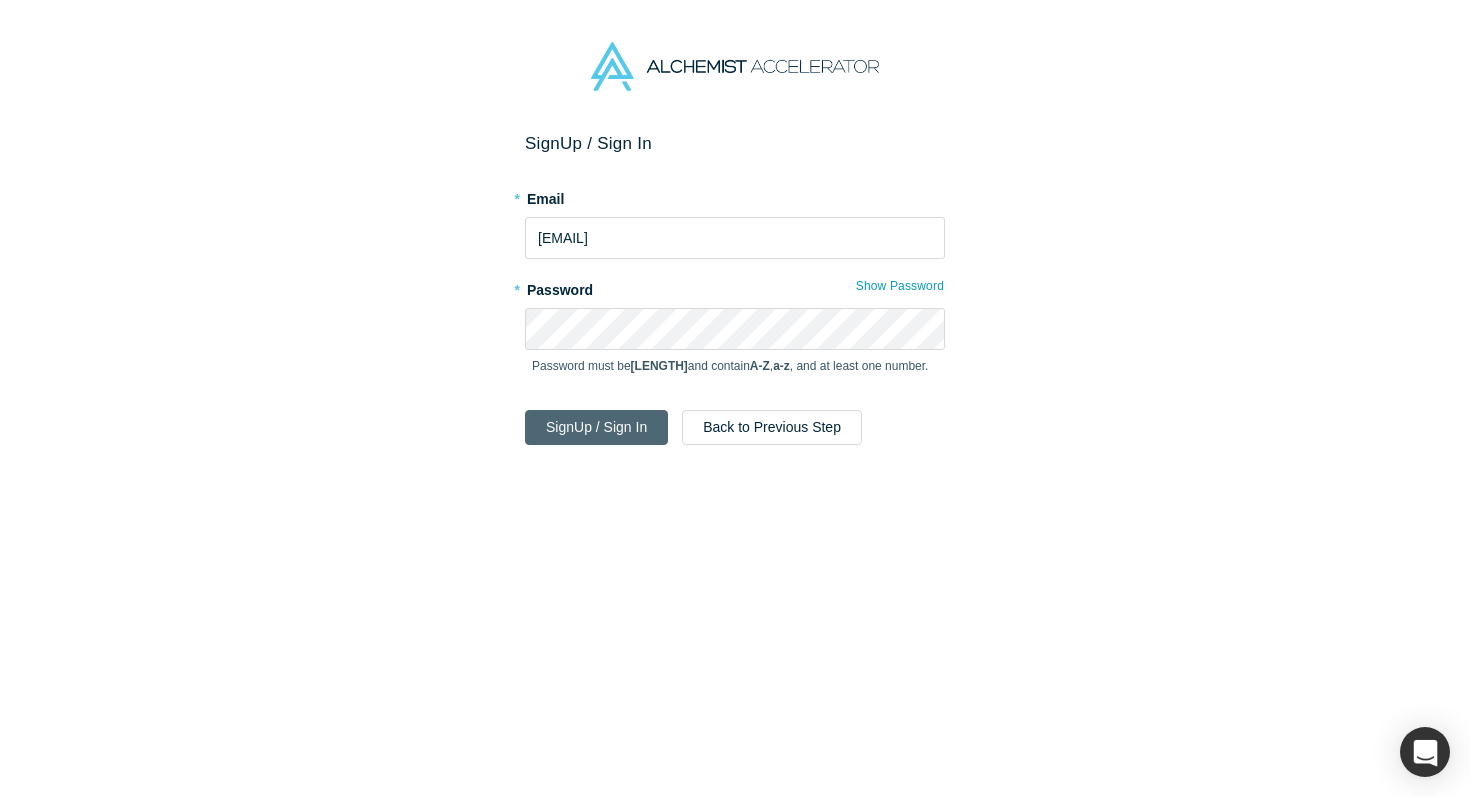 click on "Sign  Up / Sign In" at bounding box center [596, 427] 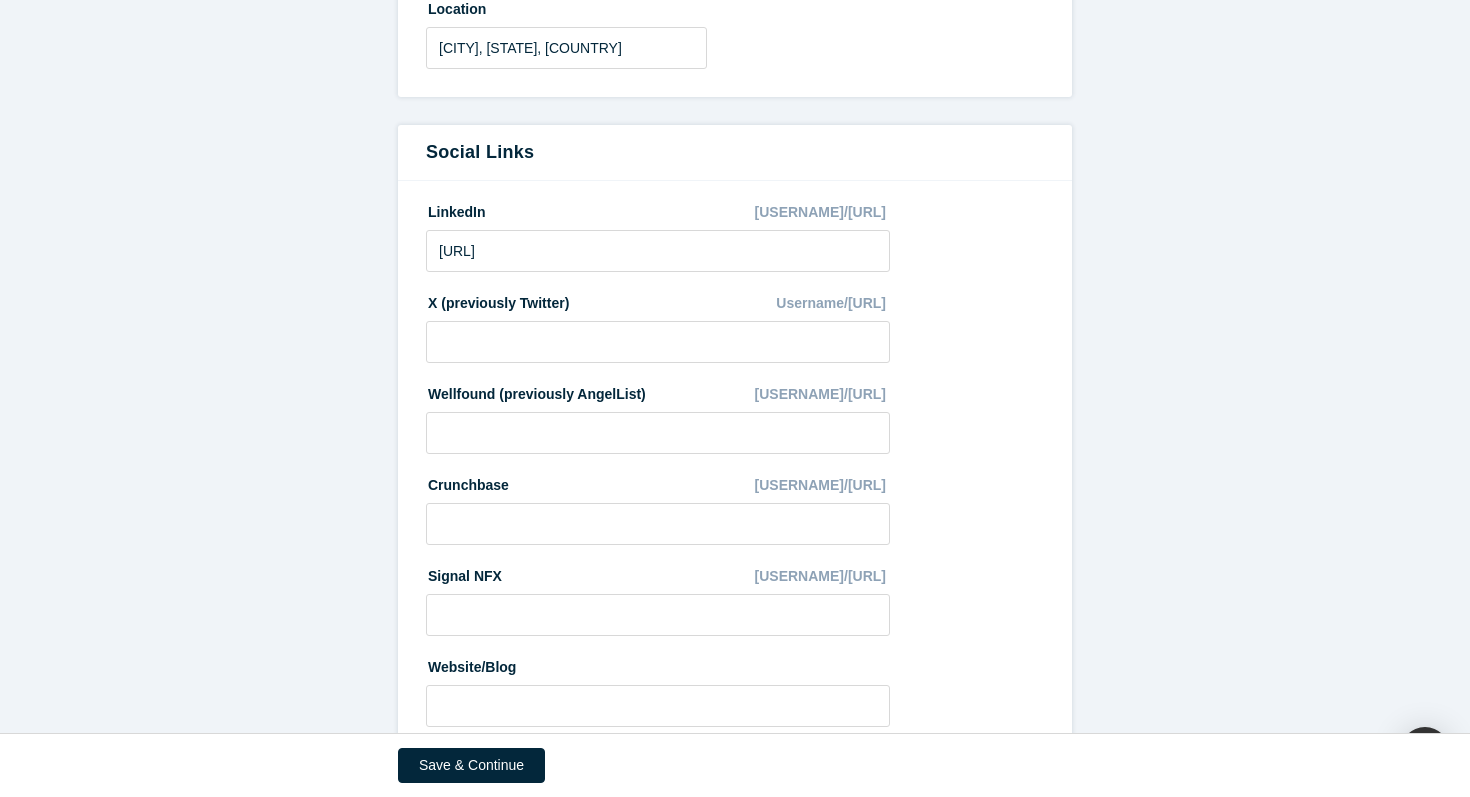 scroll, scrollTop: 1021, scrollLeft: 0, axis: vertical 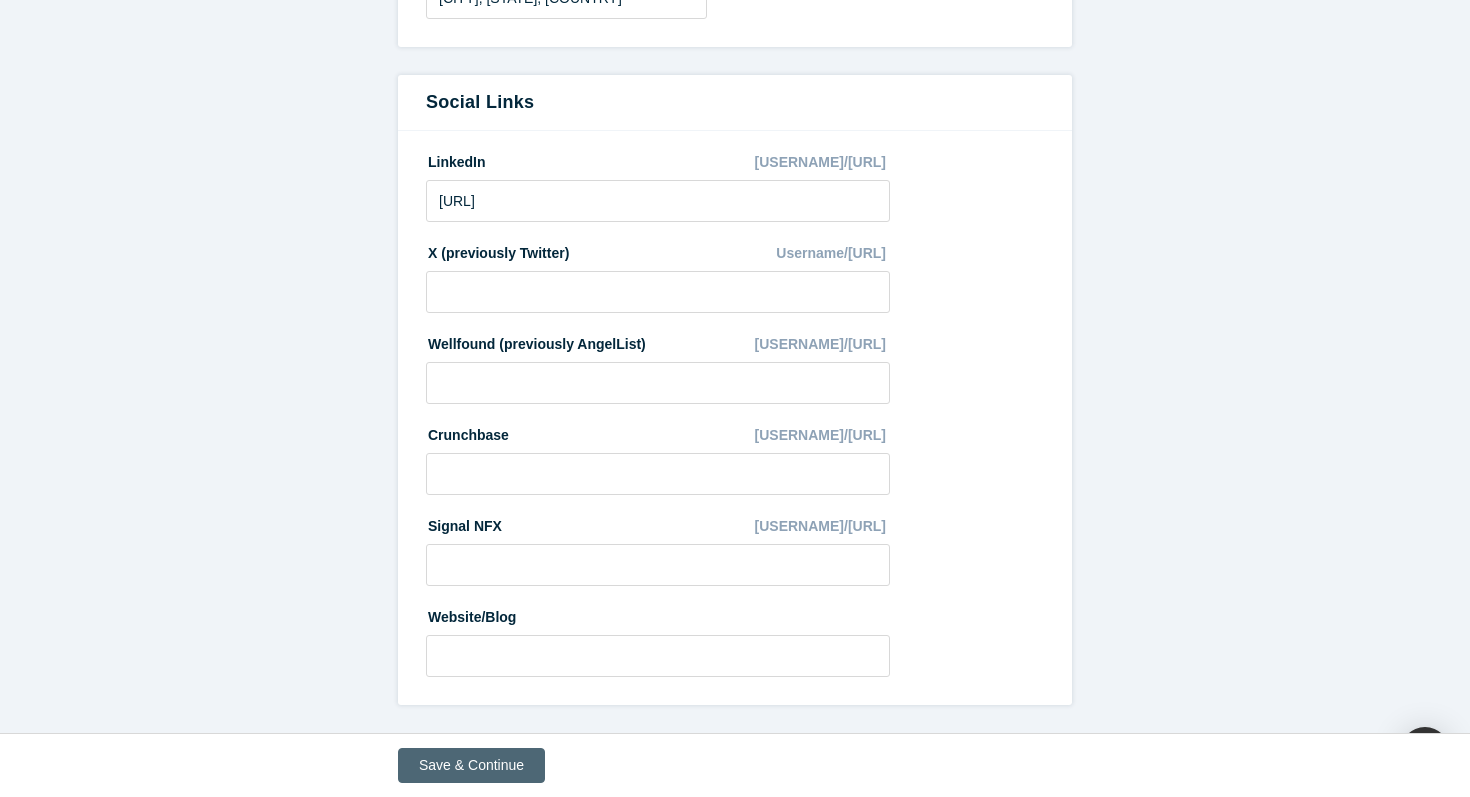 click on "Save & Continue" at bounding box center (471, 765) 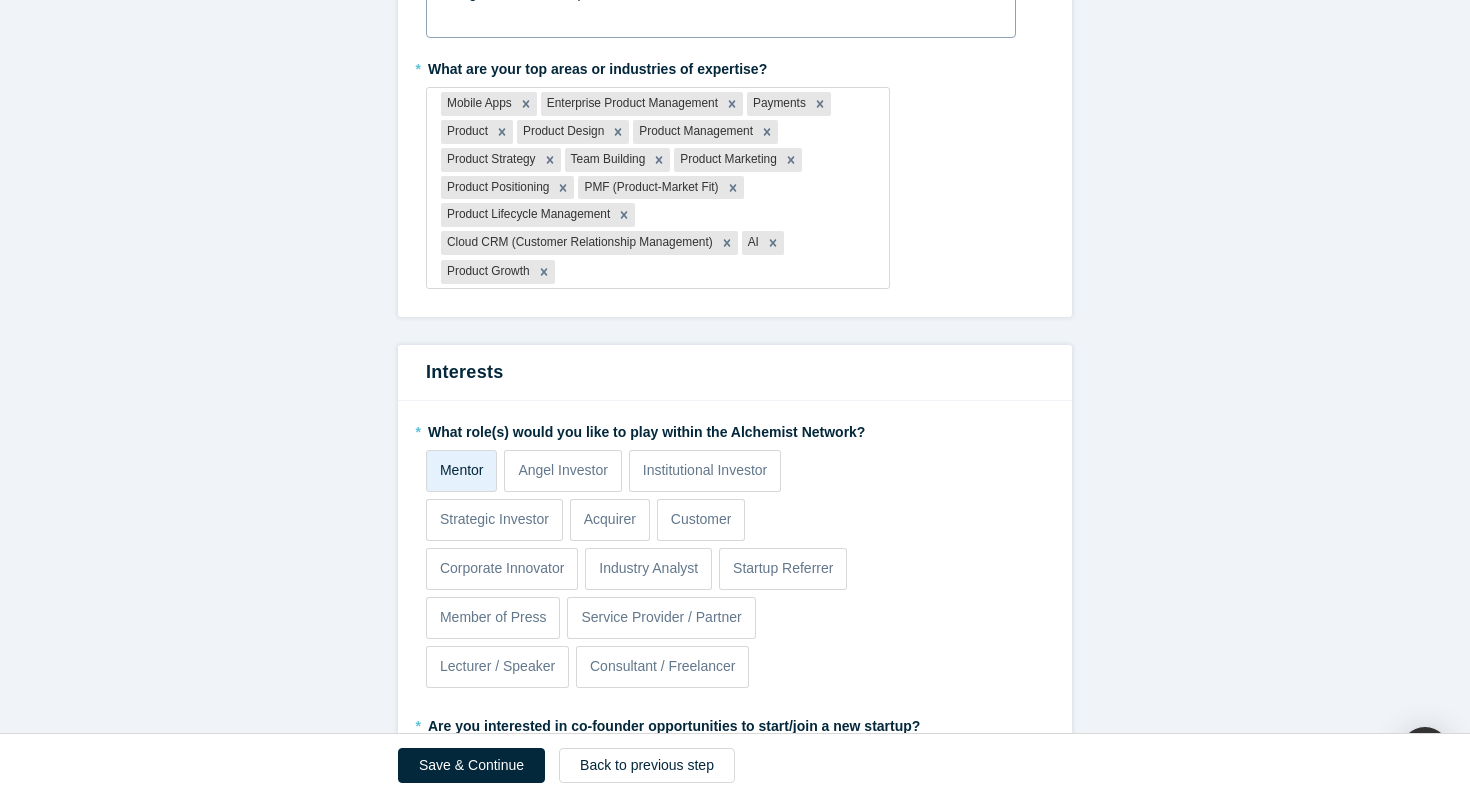 scroll, scrollTop: 0, scrollLeft: 0, axis: both 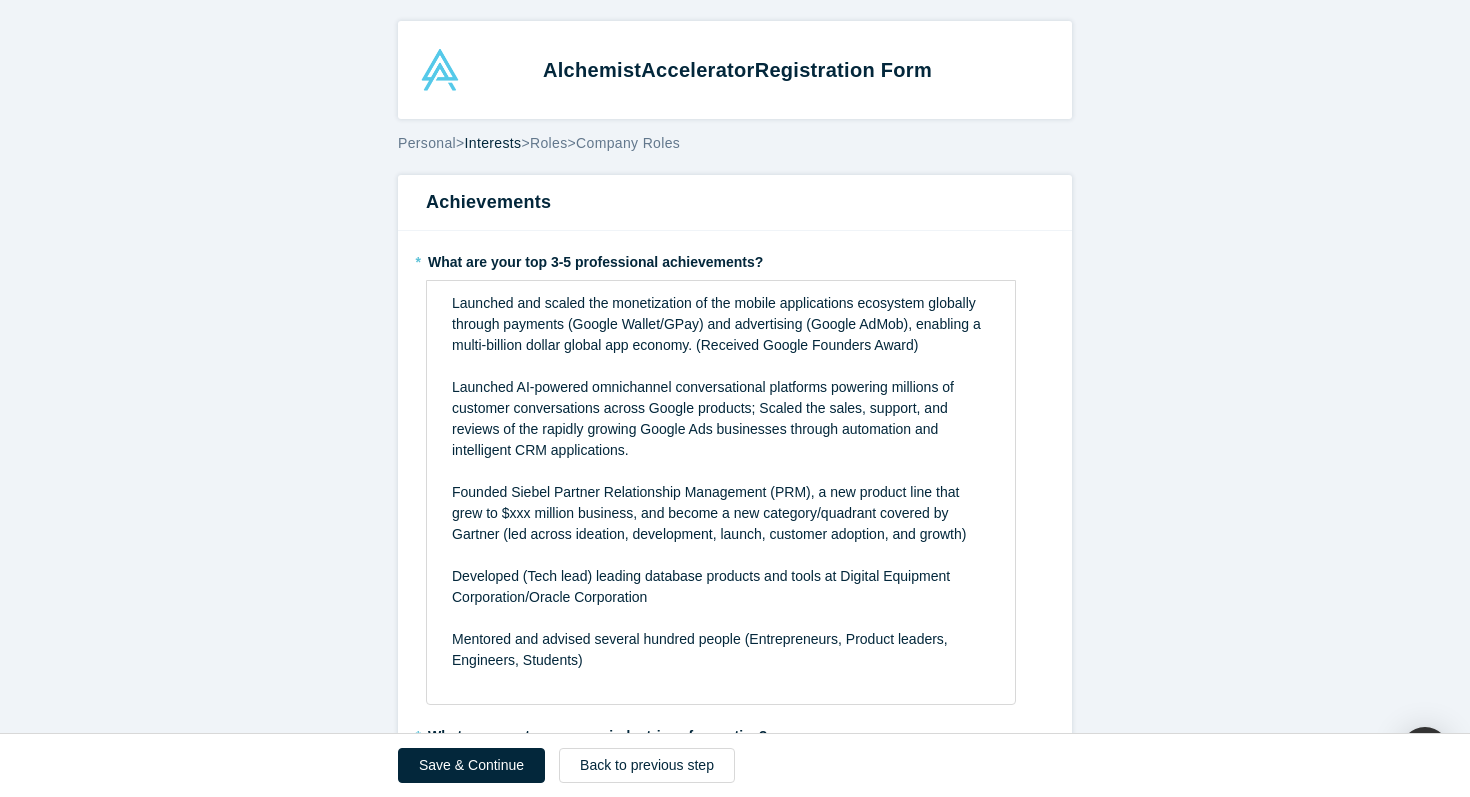 click on "Roles" at bounding box center [549, 143] 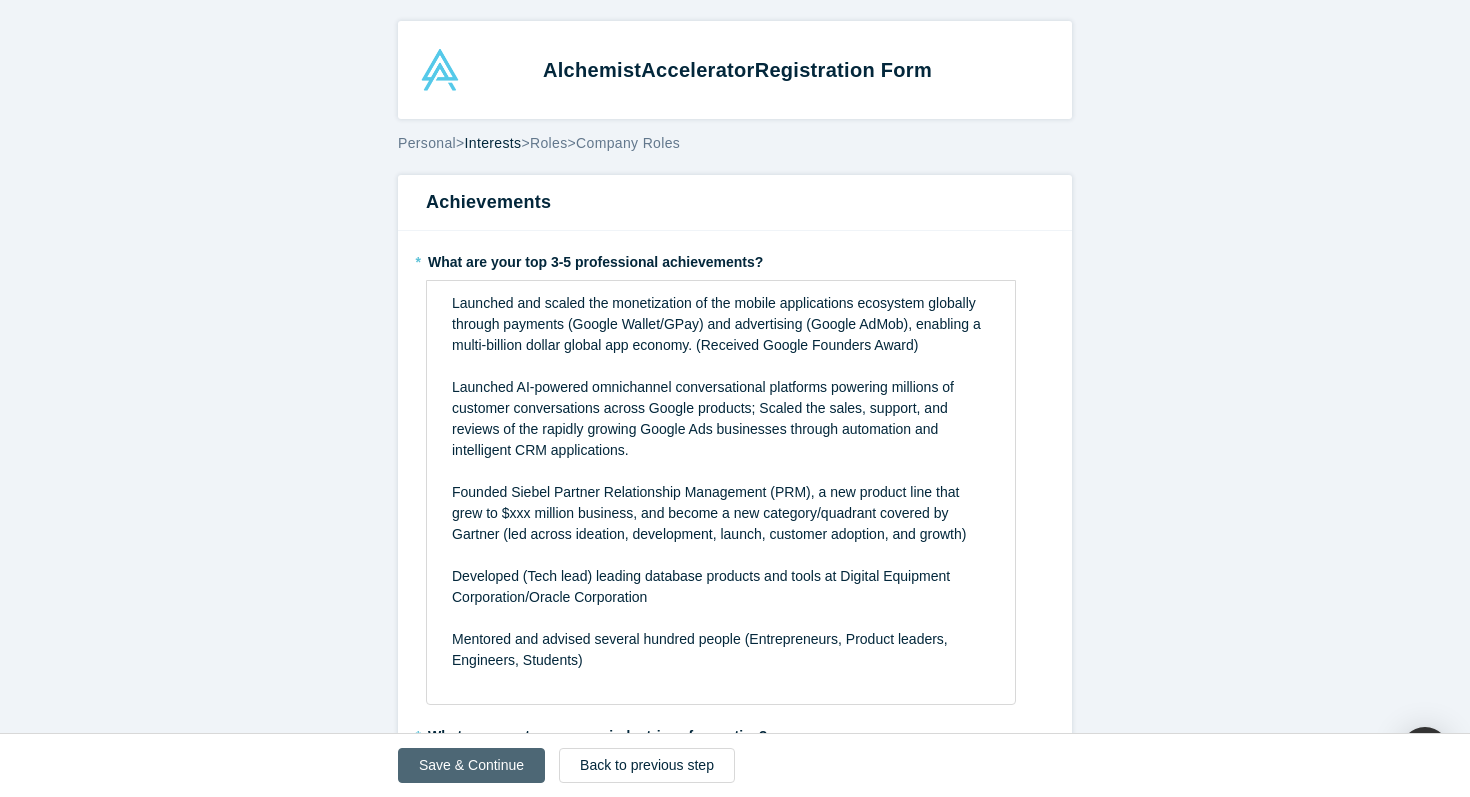 click on "Save & Continue" at bounding box center (471, 765) 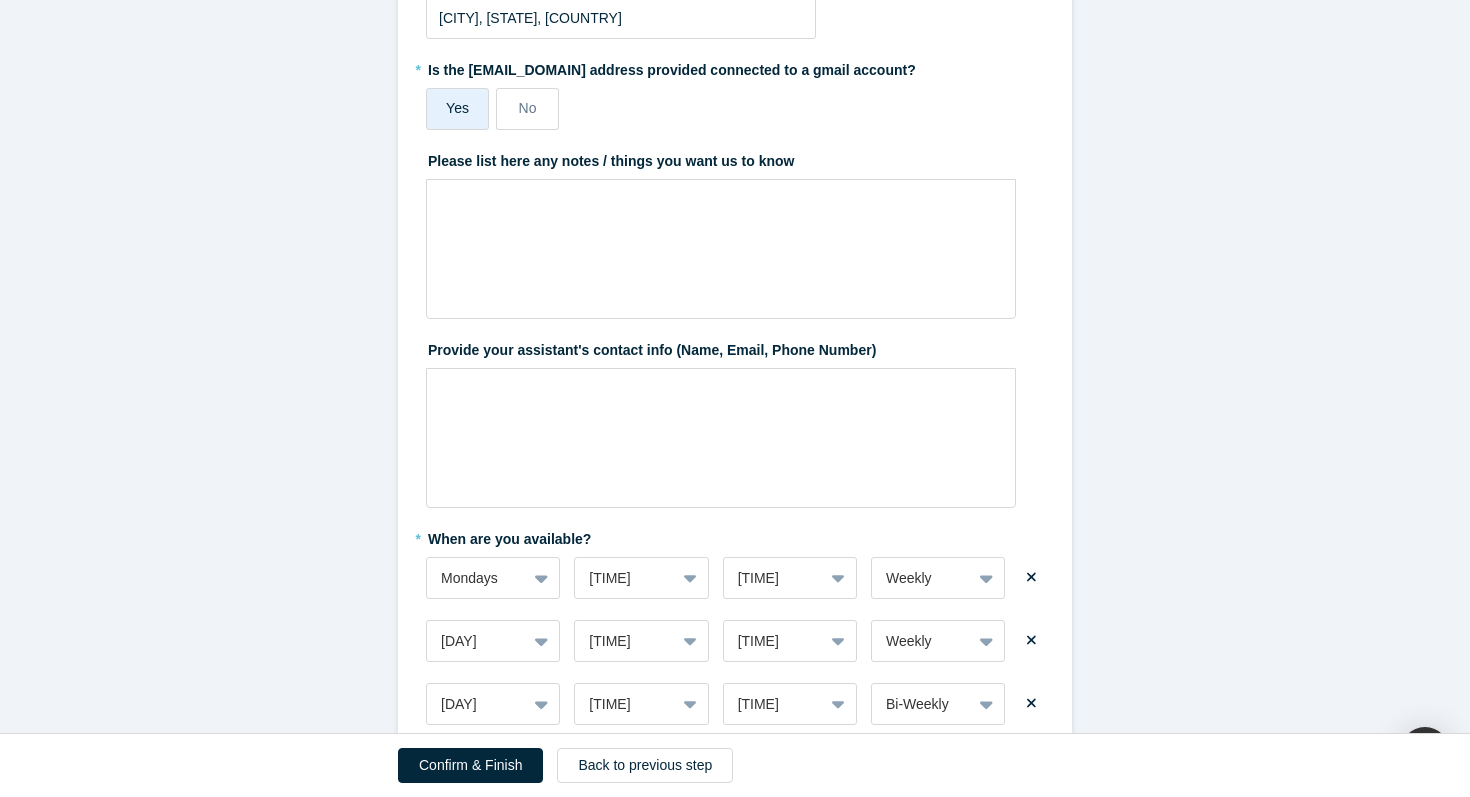 scroll, scrollTop: 636, scrollLeft: 0, axis: vertical 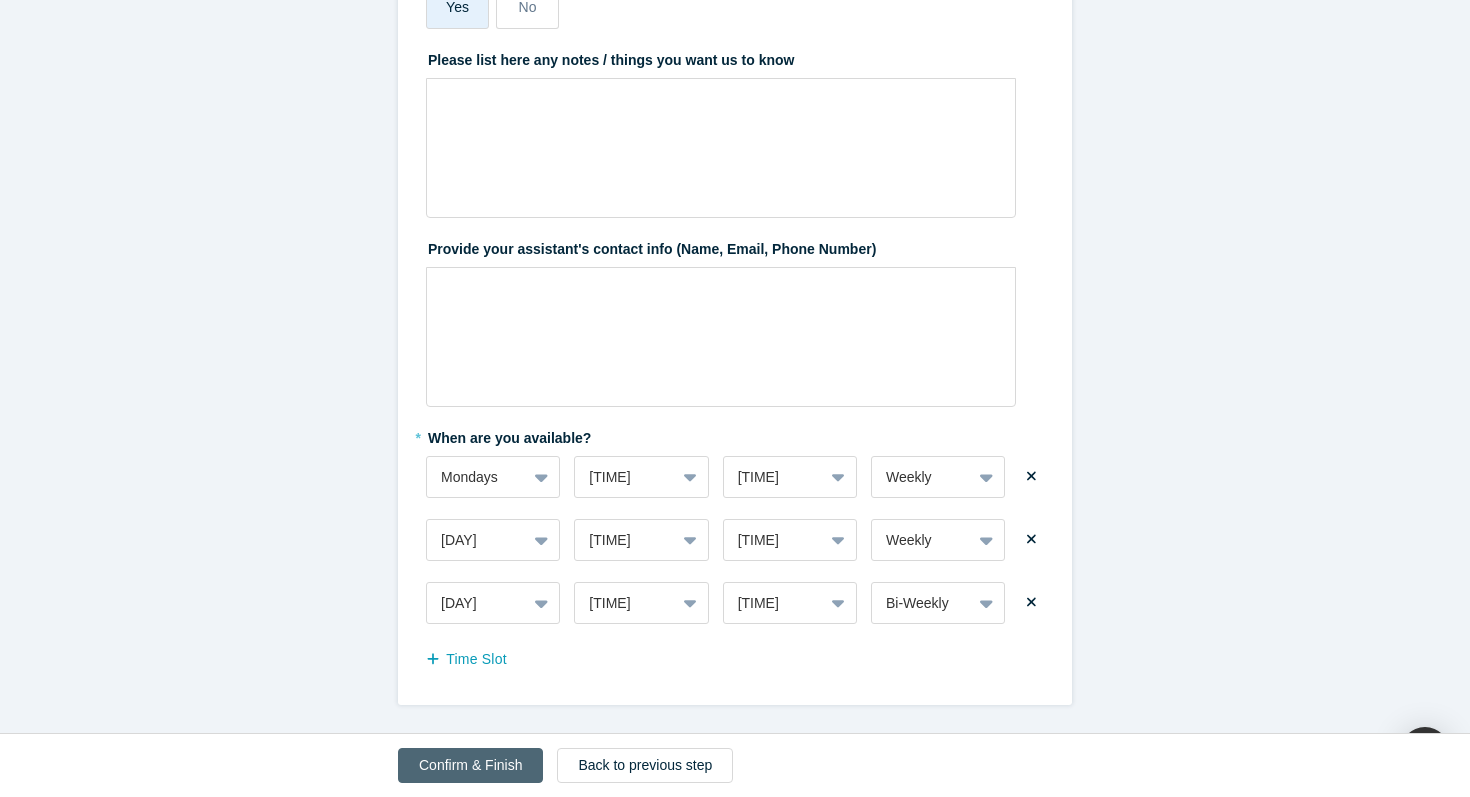 click on "Confirm & Finish" at bounding box center [470, 765] 